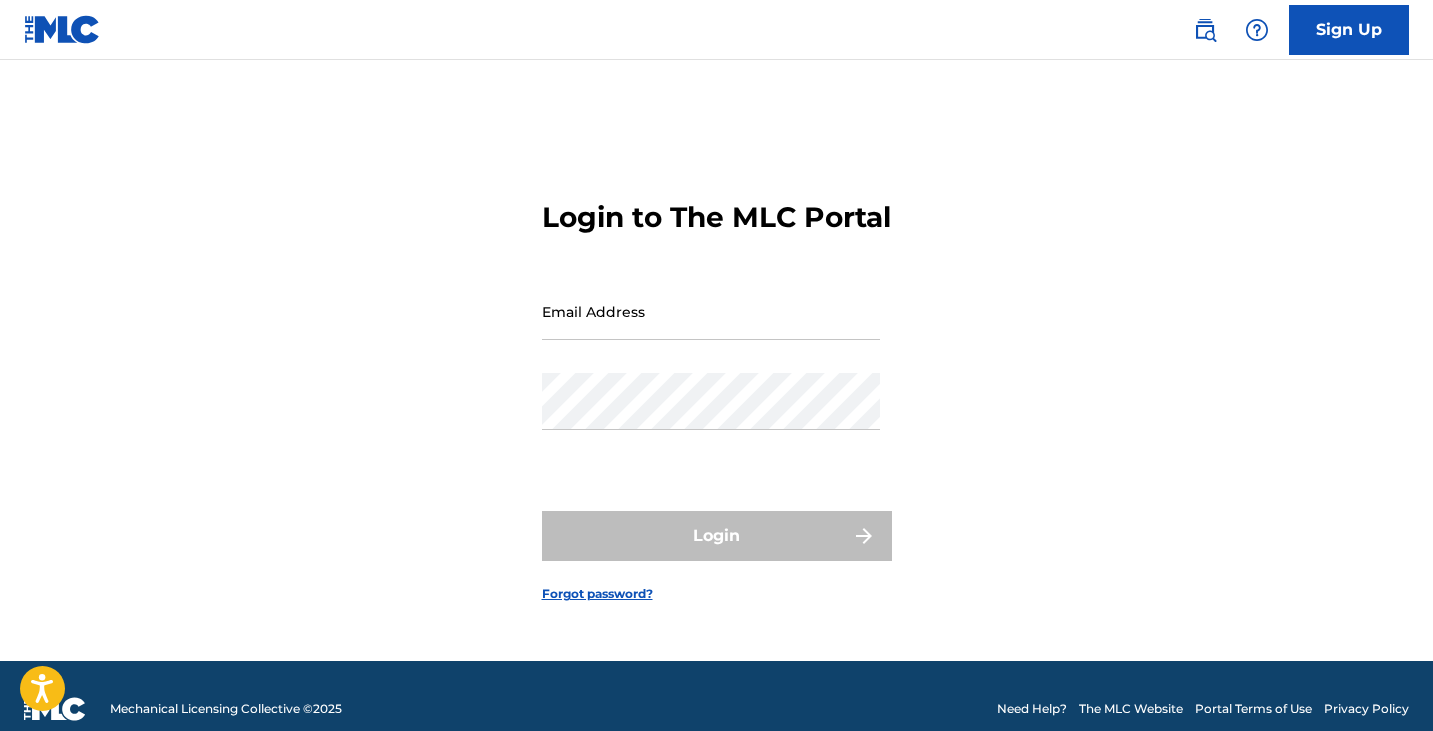scroll, scrollTop: 0, scrollLeft: 0, axis: both 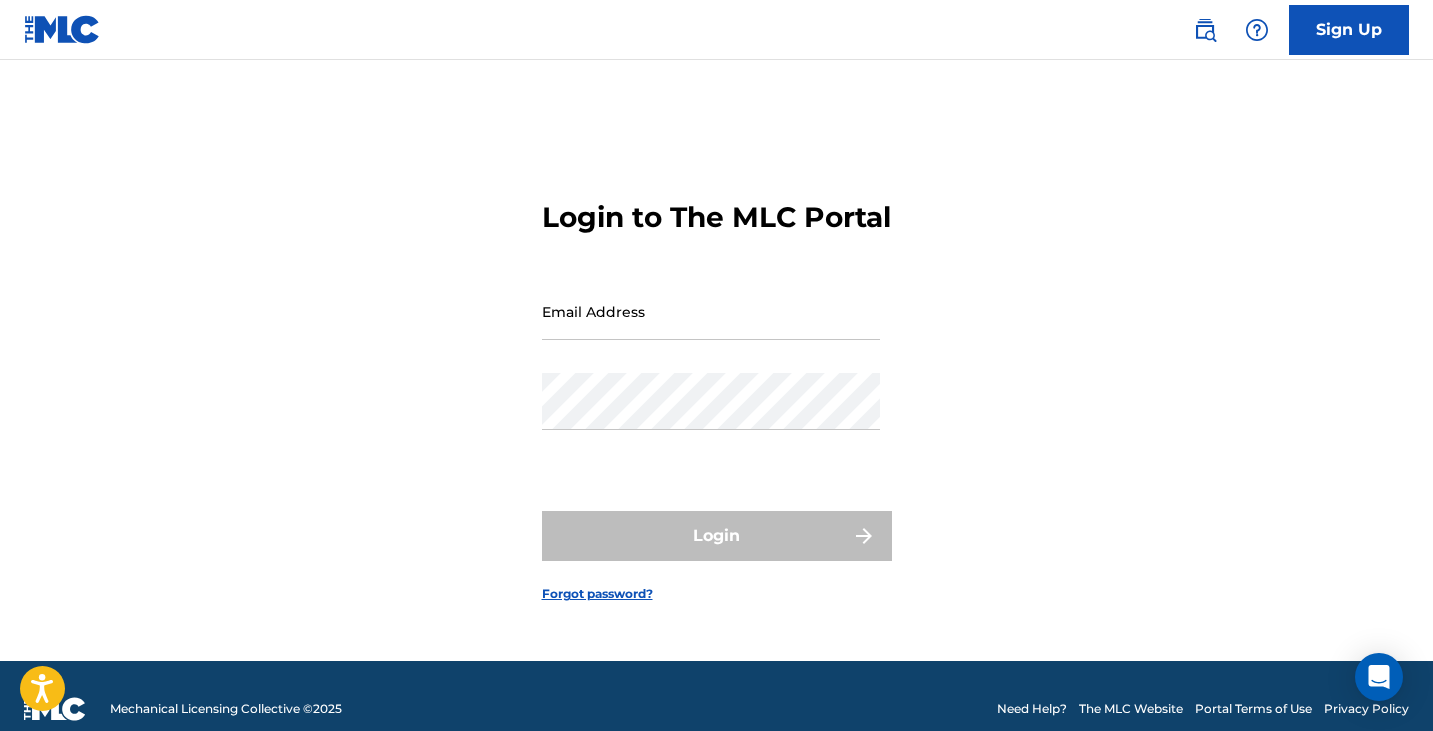 drag, startPoint x: 778, startPoint y: 298, endPoint x: 750, endPoint y: 321, distance: 36.23534 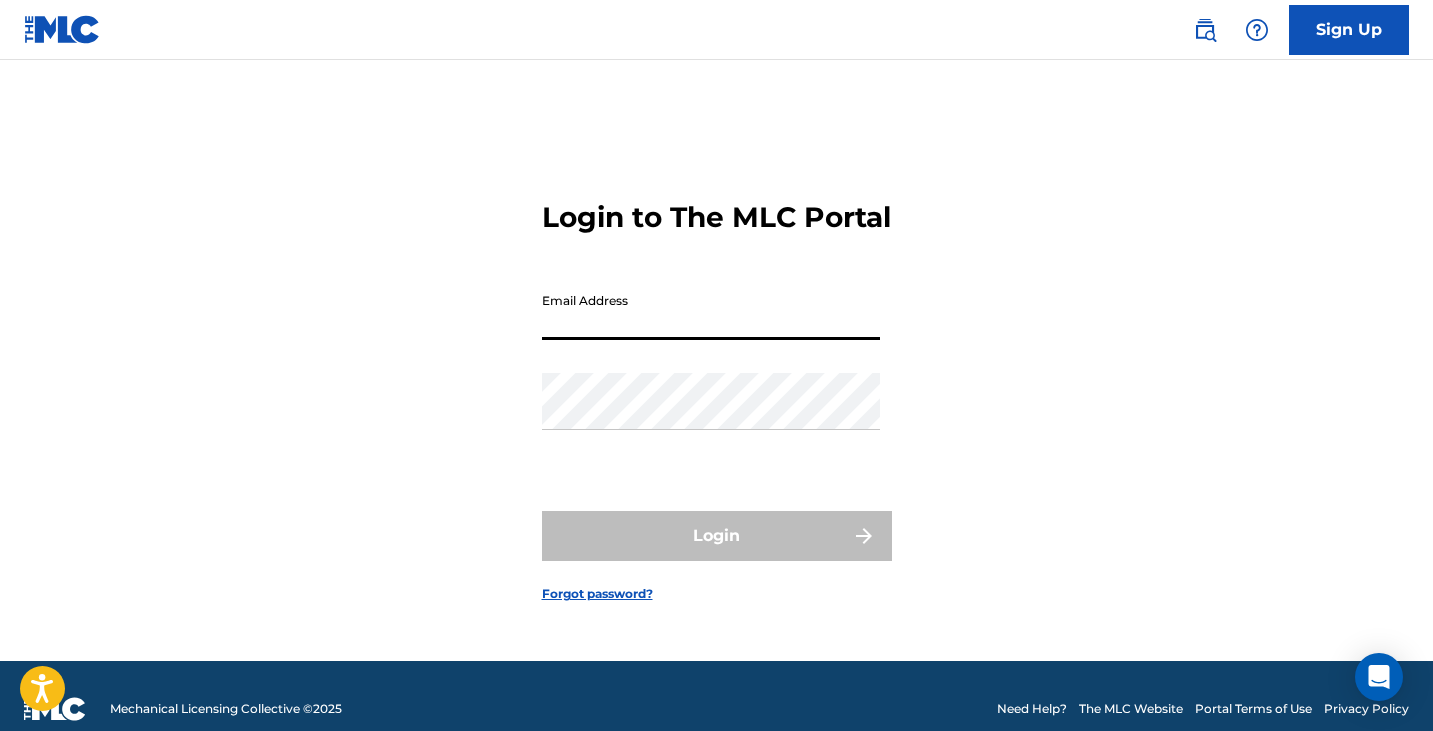 click on "Email Address" at bounding box center (711, 311) 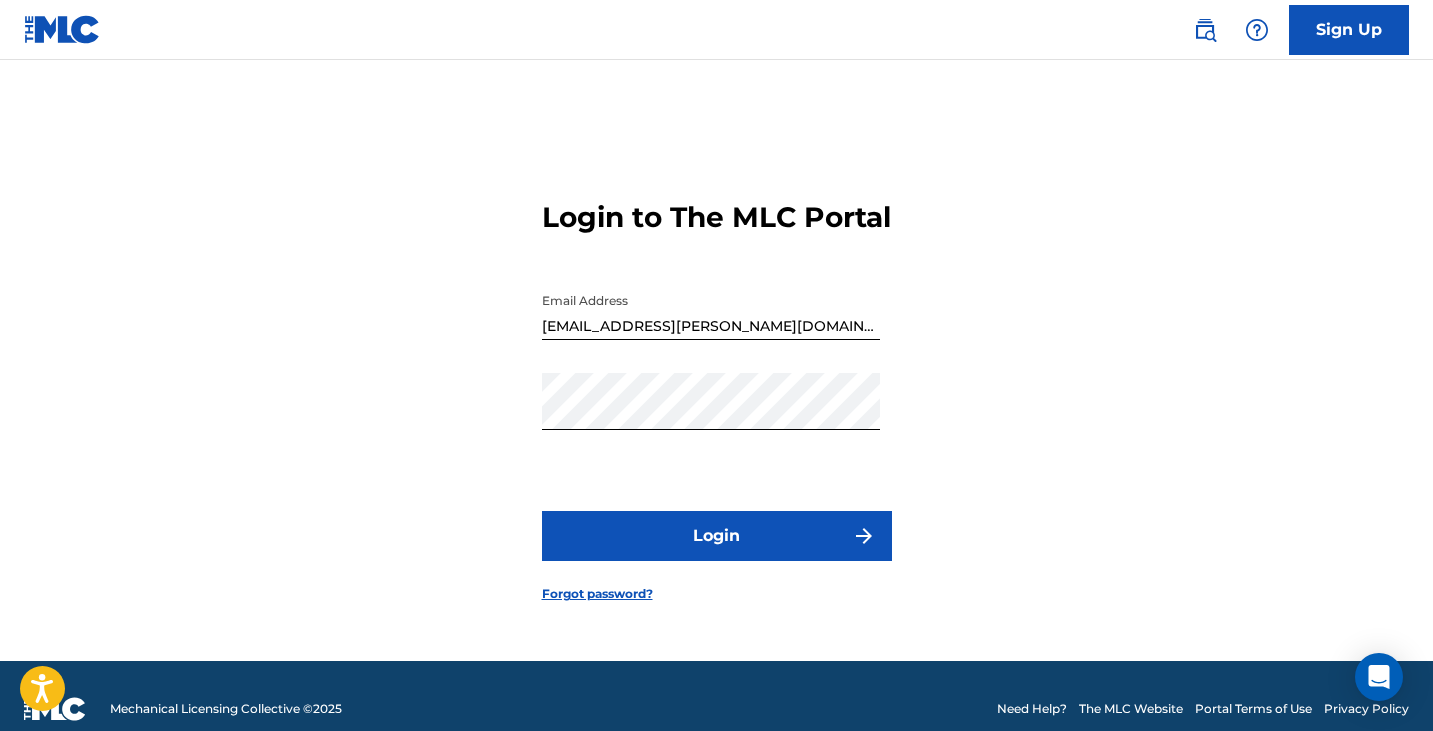 click on "Login" at bounding box center [717, 536] 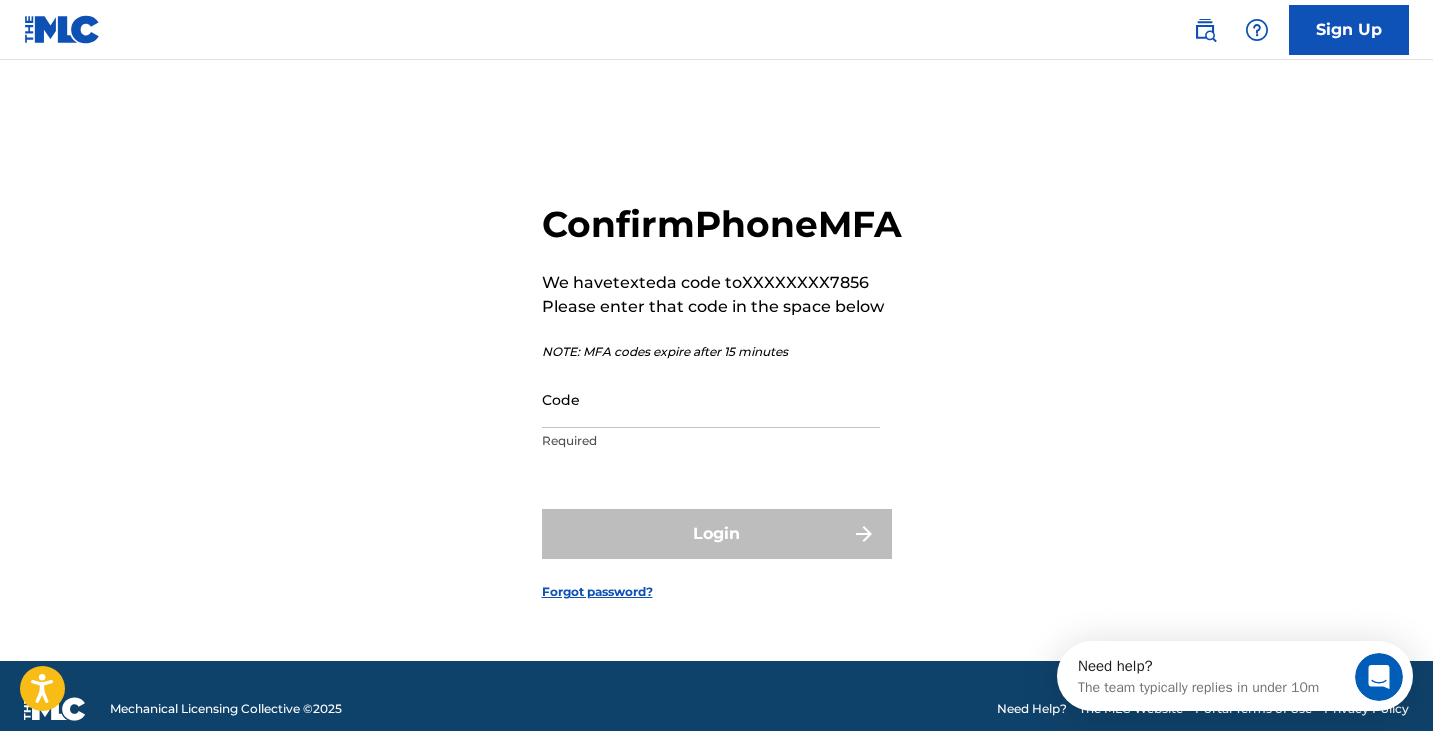 scroll, scrollTop: 0, scrollLeft: 0, axis: both 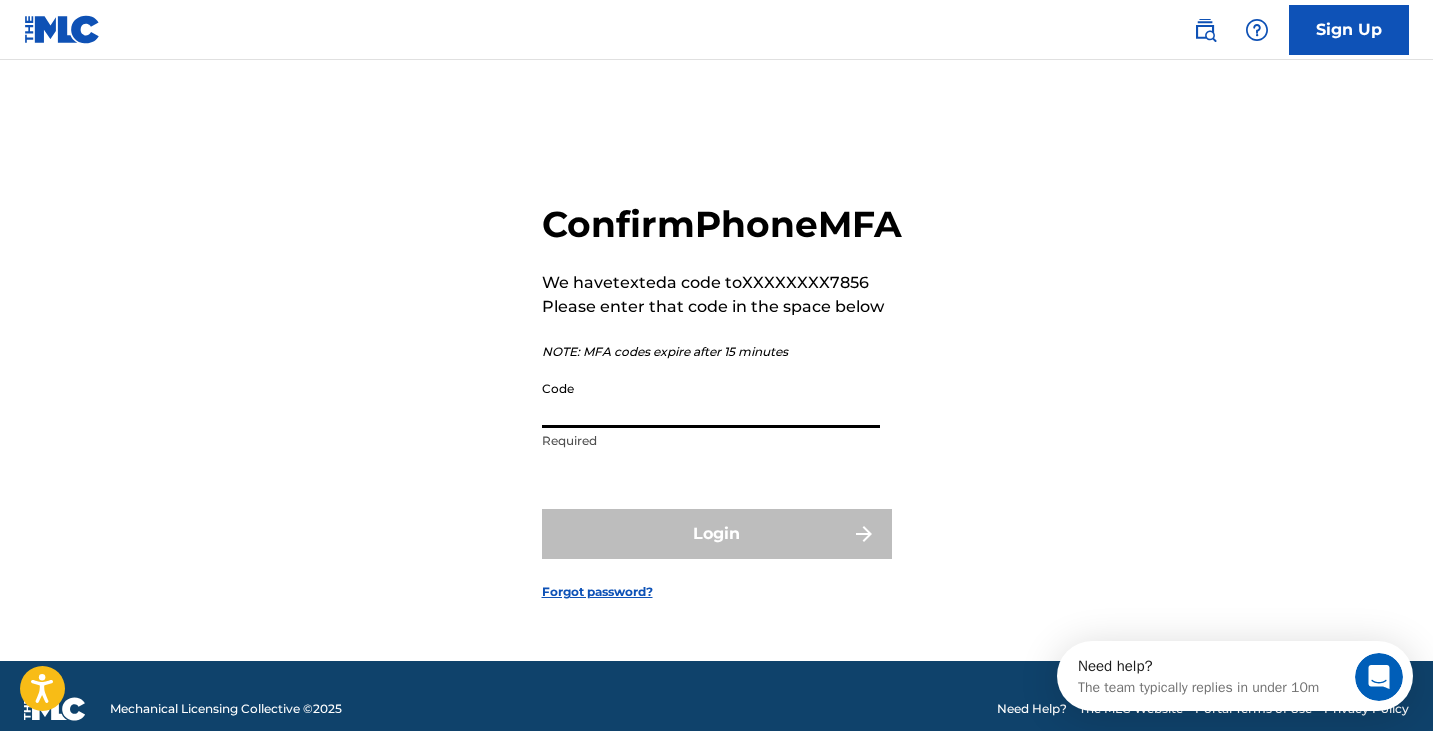 click on "Code" at bounding box center (711, 399) 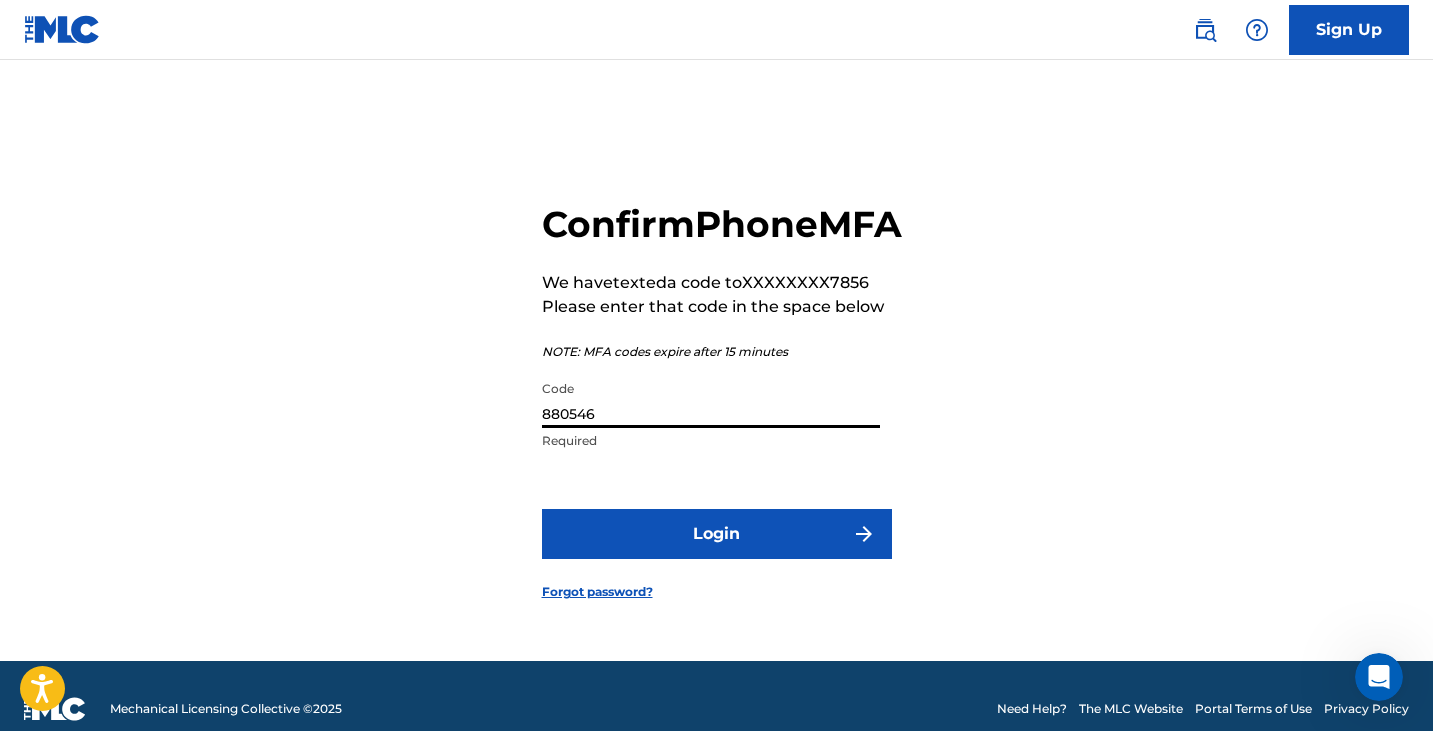 type on "880546" 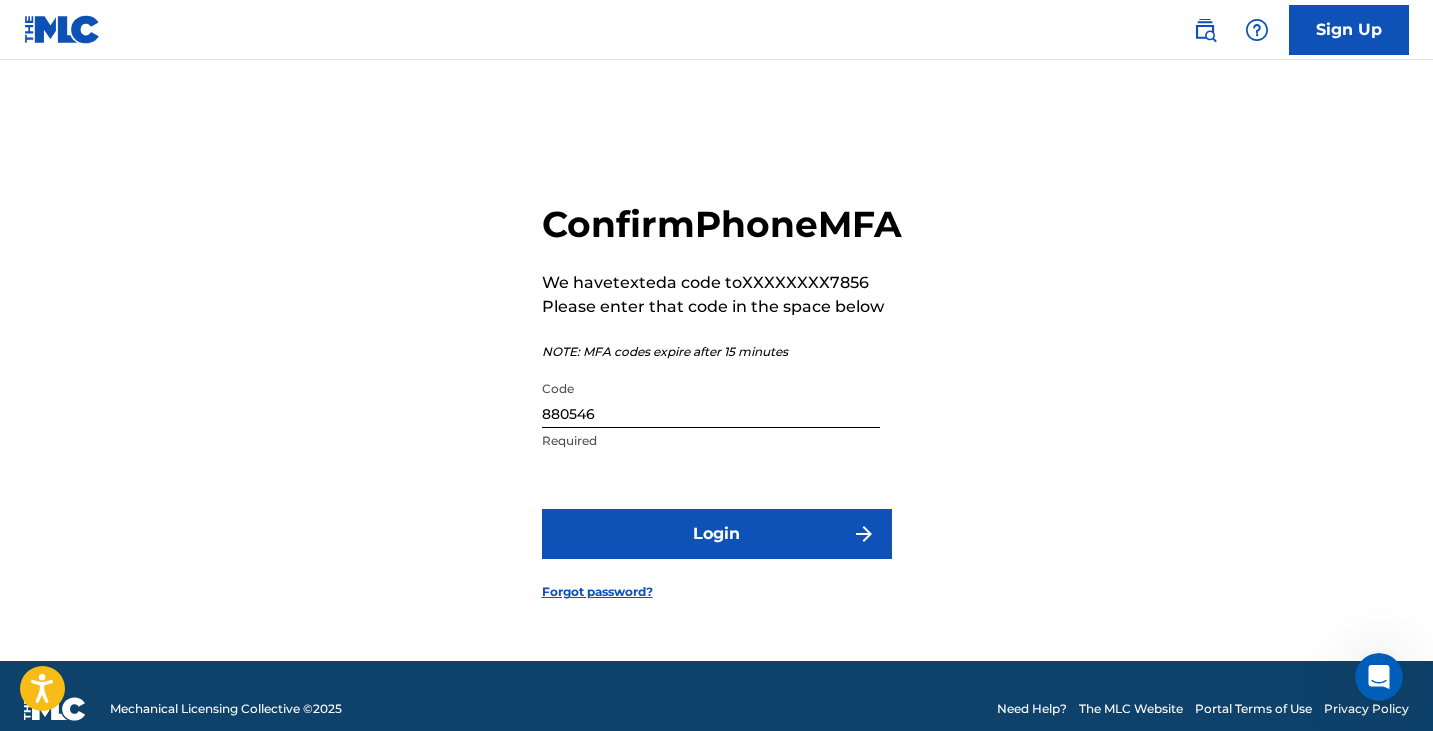 click on "Login" at bounding box center (717, 534) 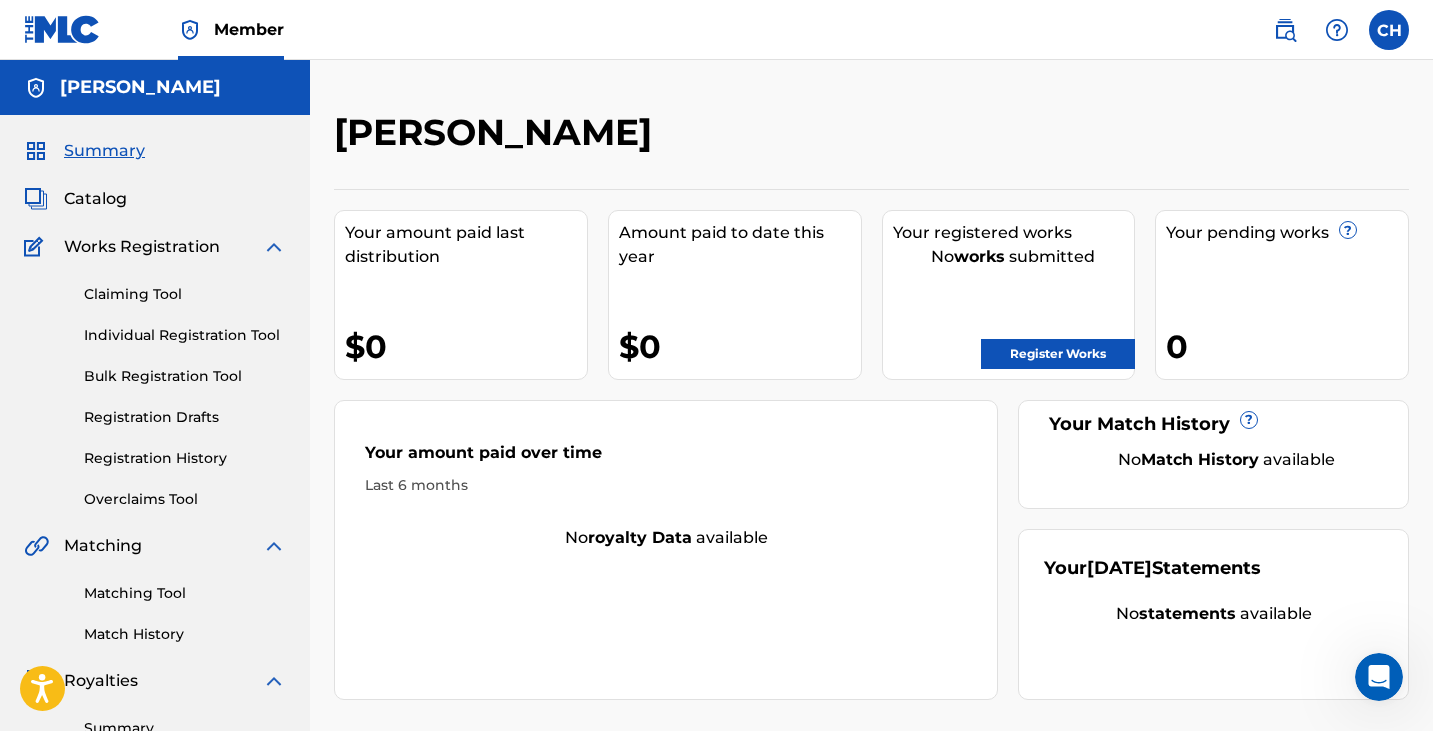 scroll, scrollTop: 0, scrollLeft: 0, axis: both 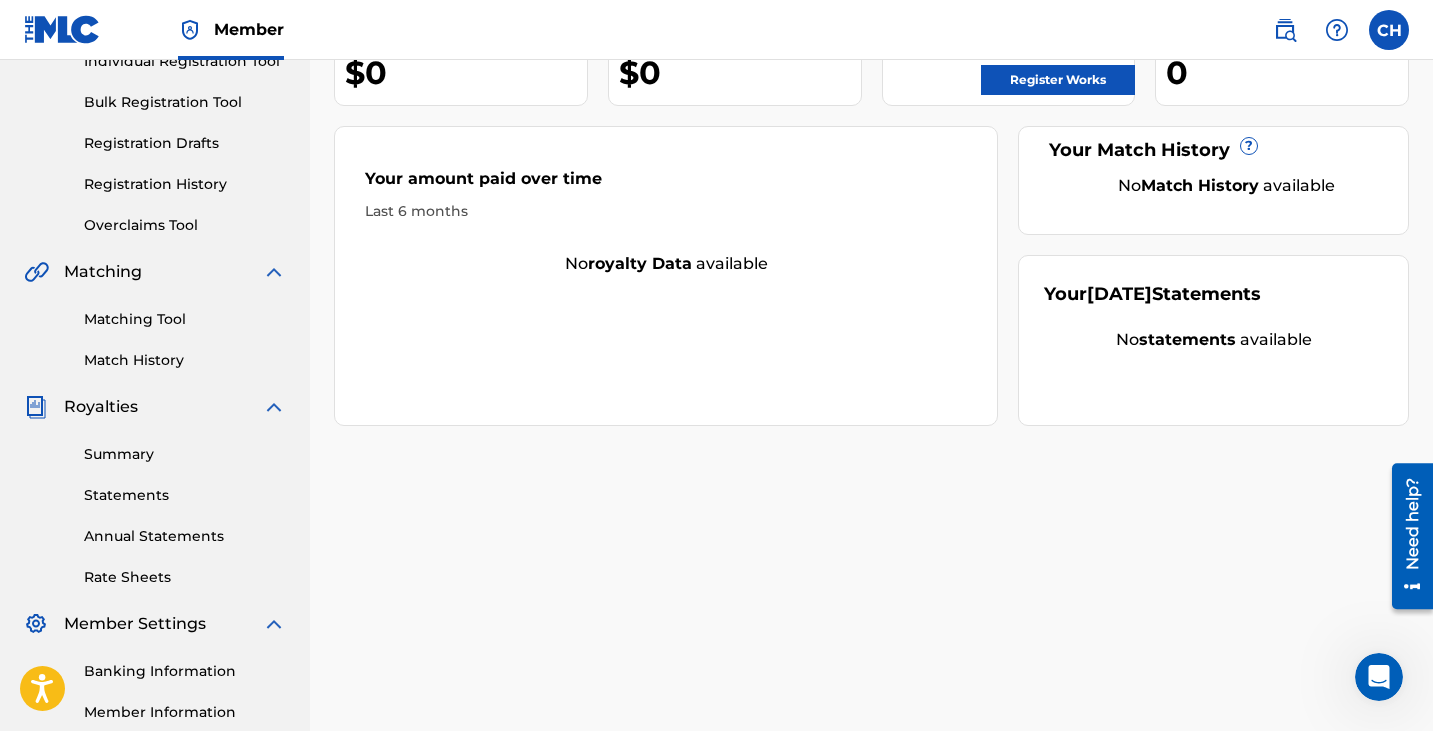 click on "Rate Sheets" at bounding box center [185, 577] 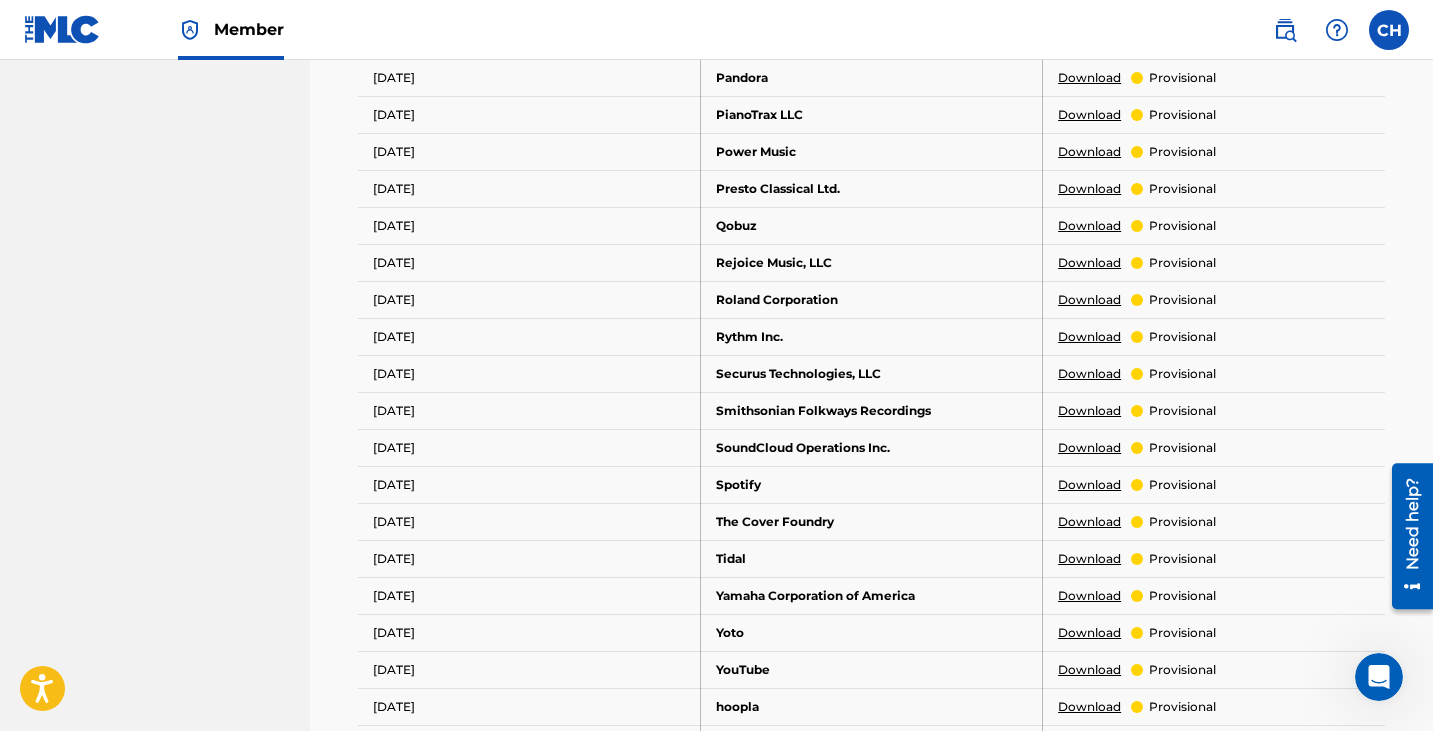 scroll, scrollTop: 1194, scrollLeft: 0, axis: vertical 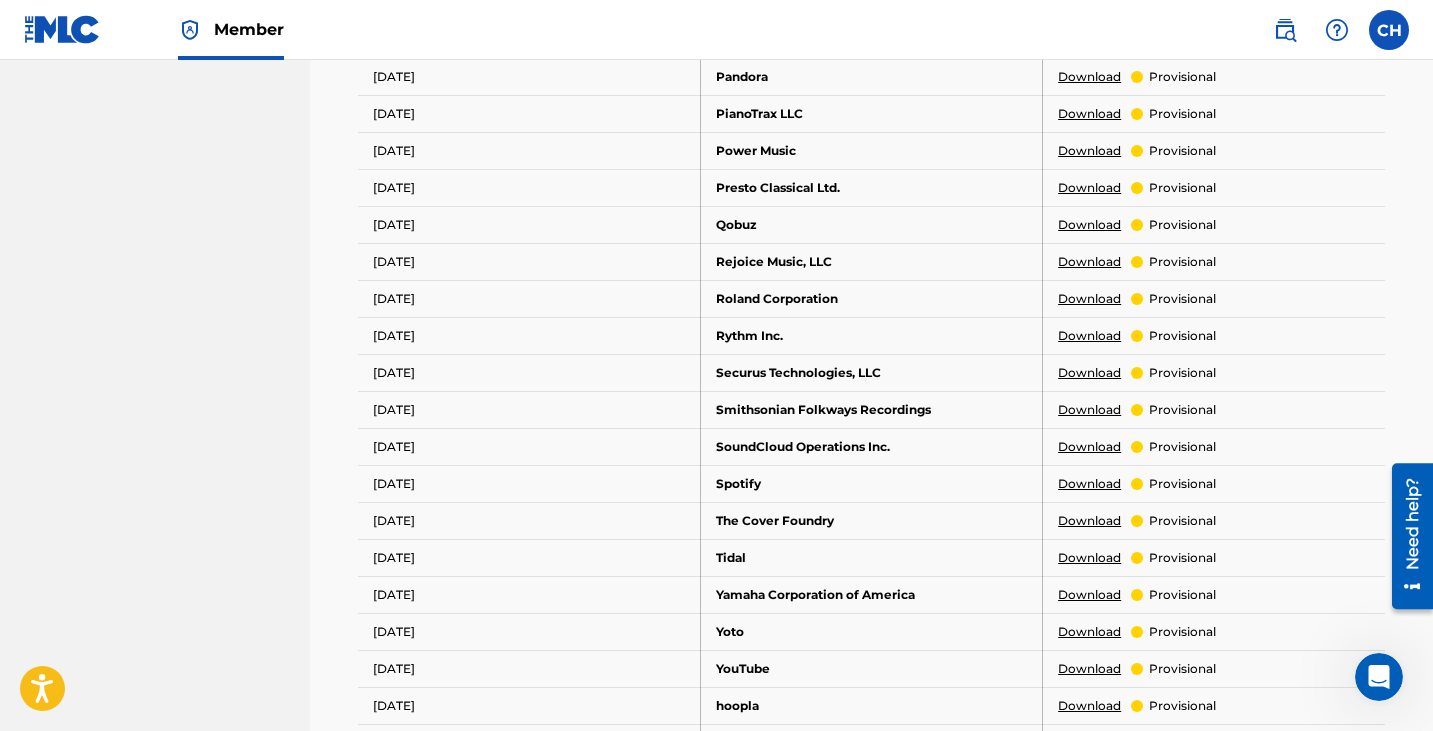 click on "Download" at bounding box center [1089, 484] 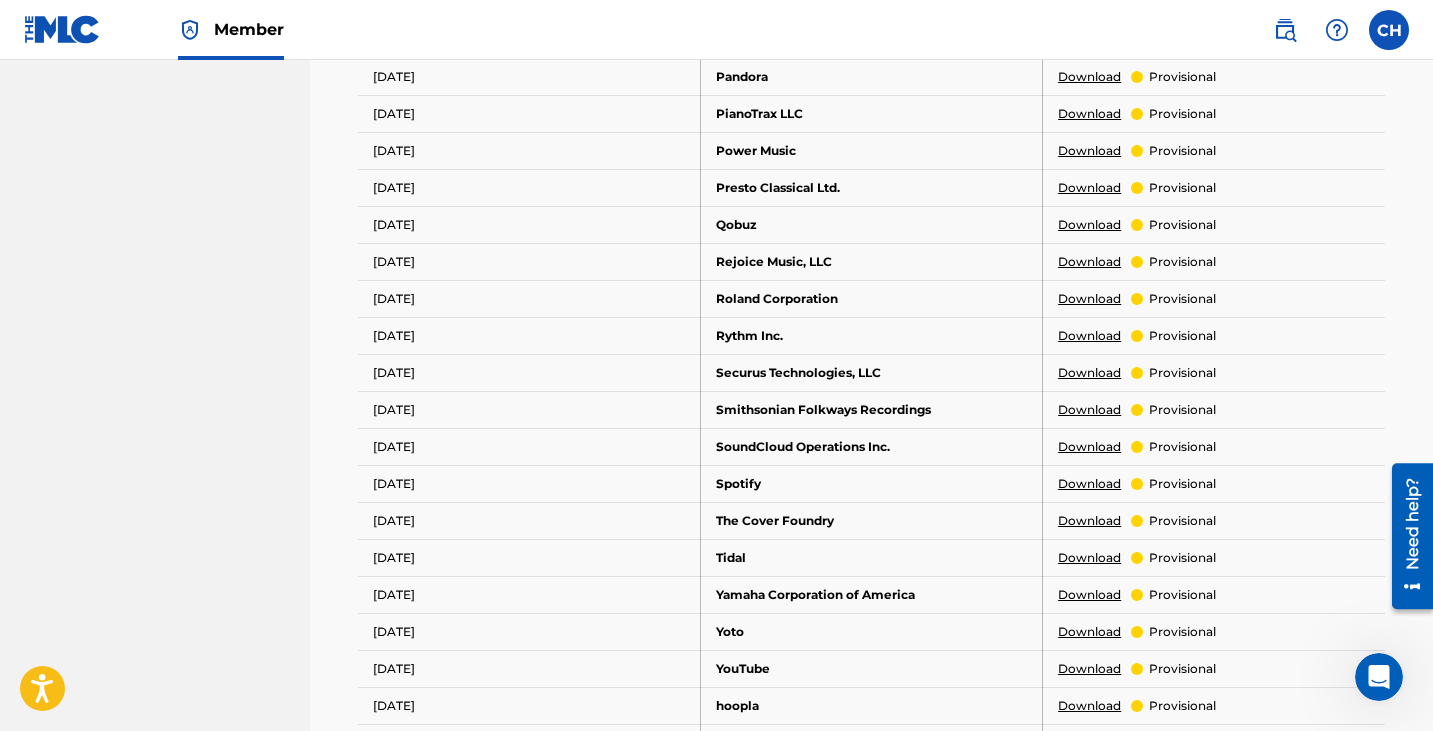 scroll, scrollTop: 1399, scrollLeft: 0, axis: vertical 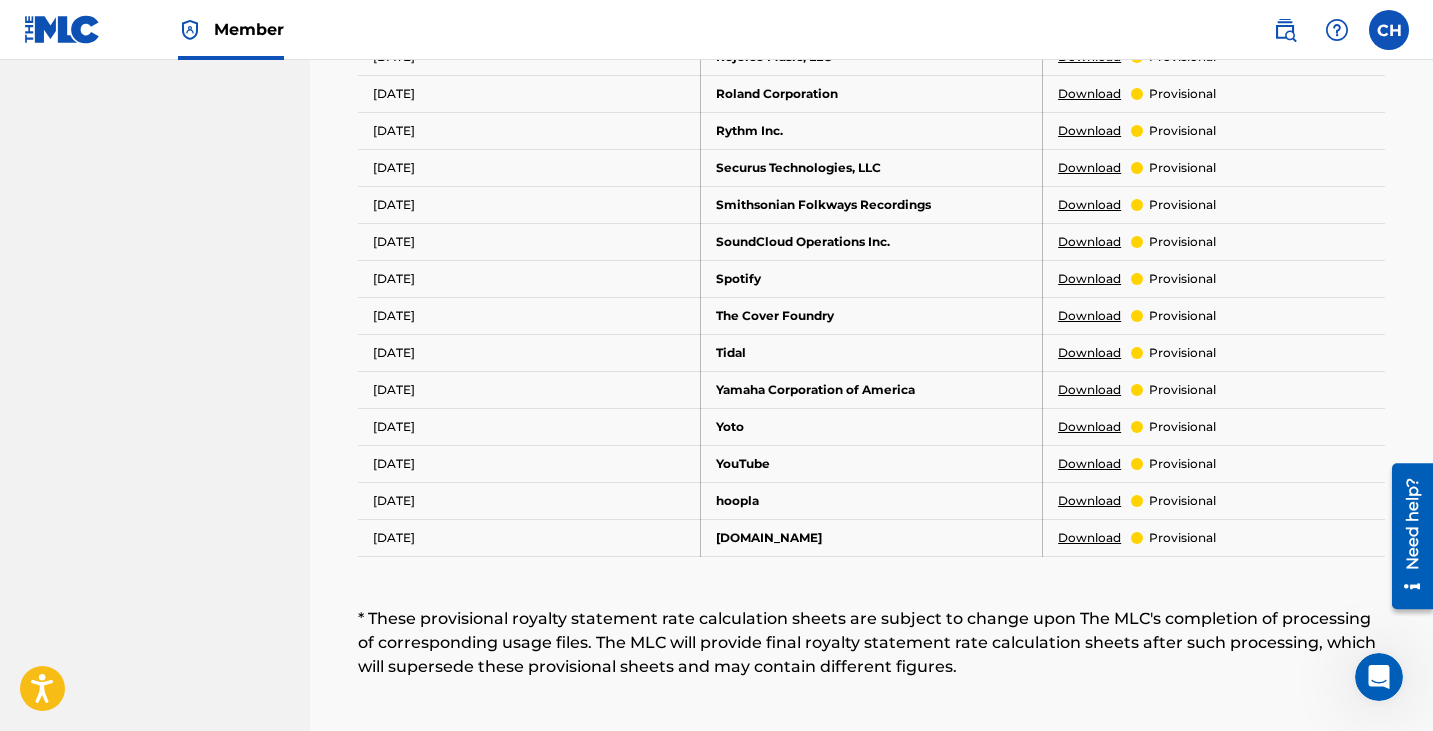 click on "Download" at bounding box center (1089, 464) 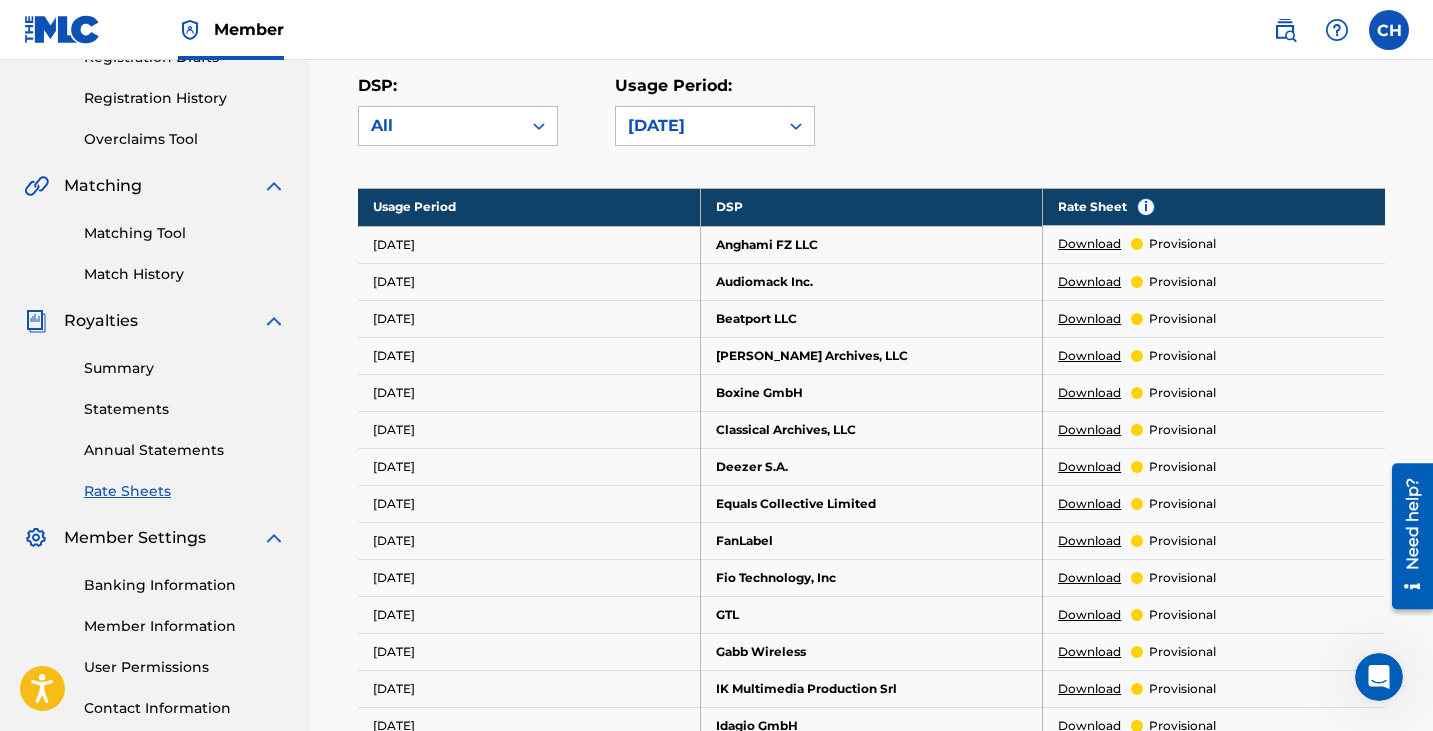scroll, scrollTop: 352, scrollLeft: 0, axis: vertical 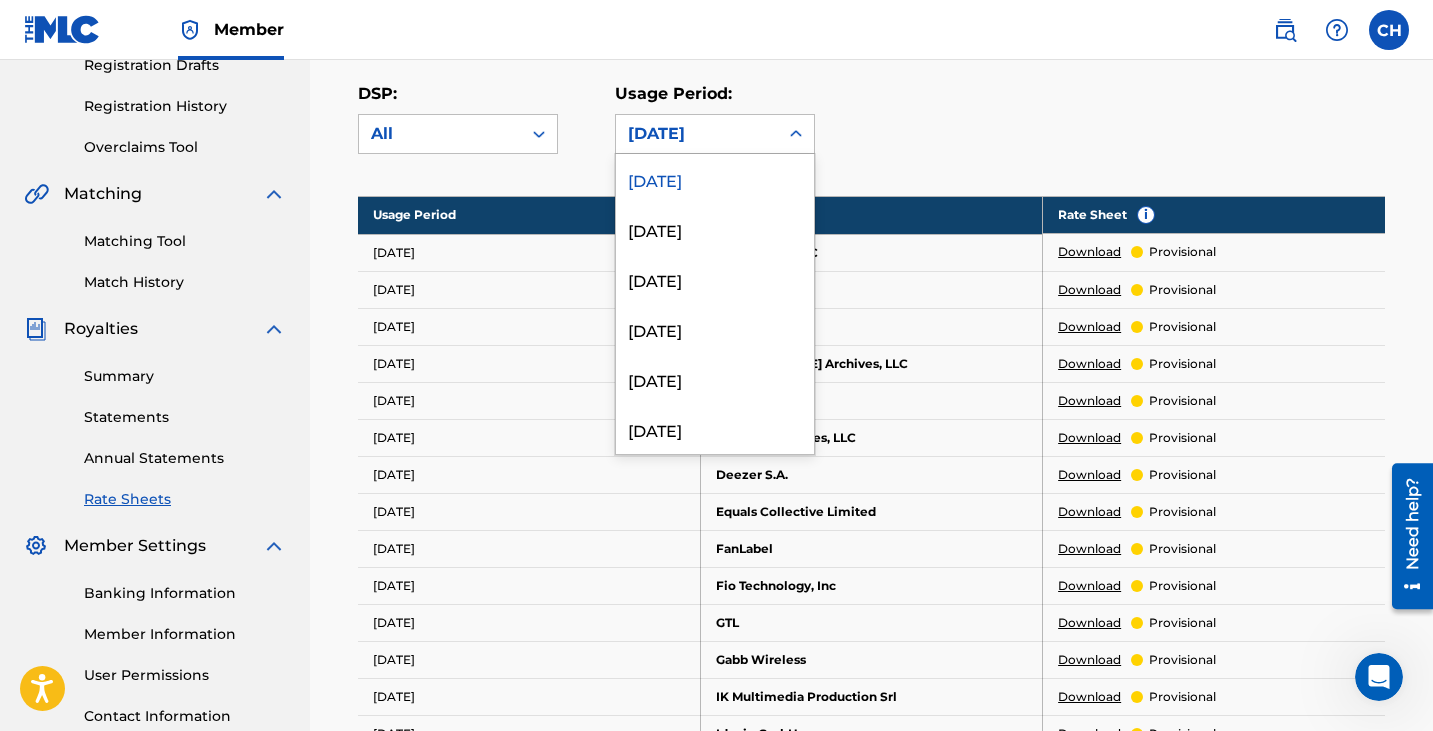 drag, startPoint x: 774, startPoint y: 137, endPoint x: 740, endPoint y: 201, distance: 72.47068 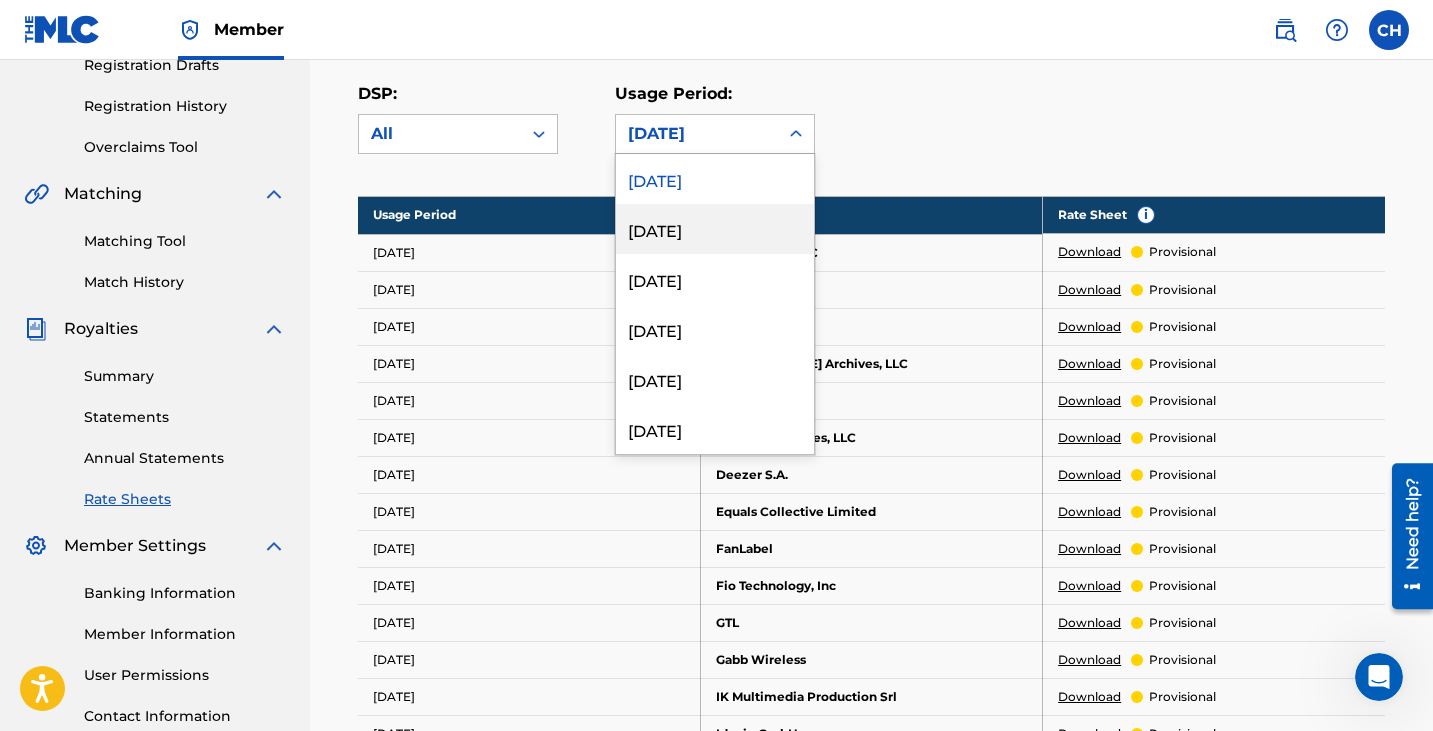 click on "[DATE]" at bounding box center (715, 229) 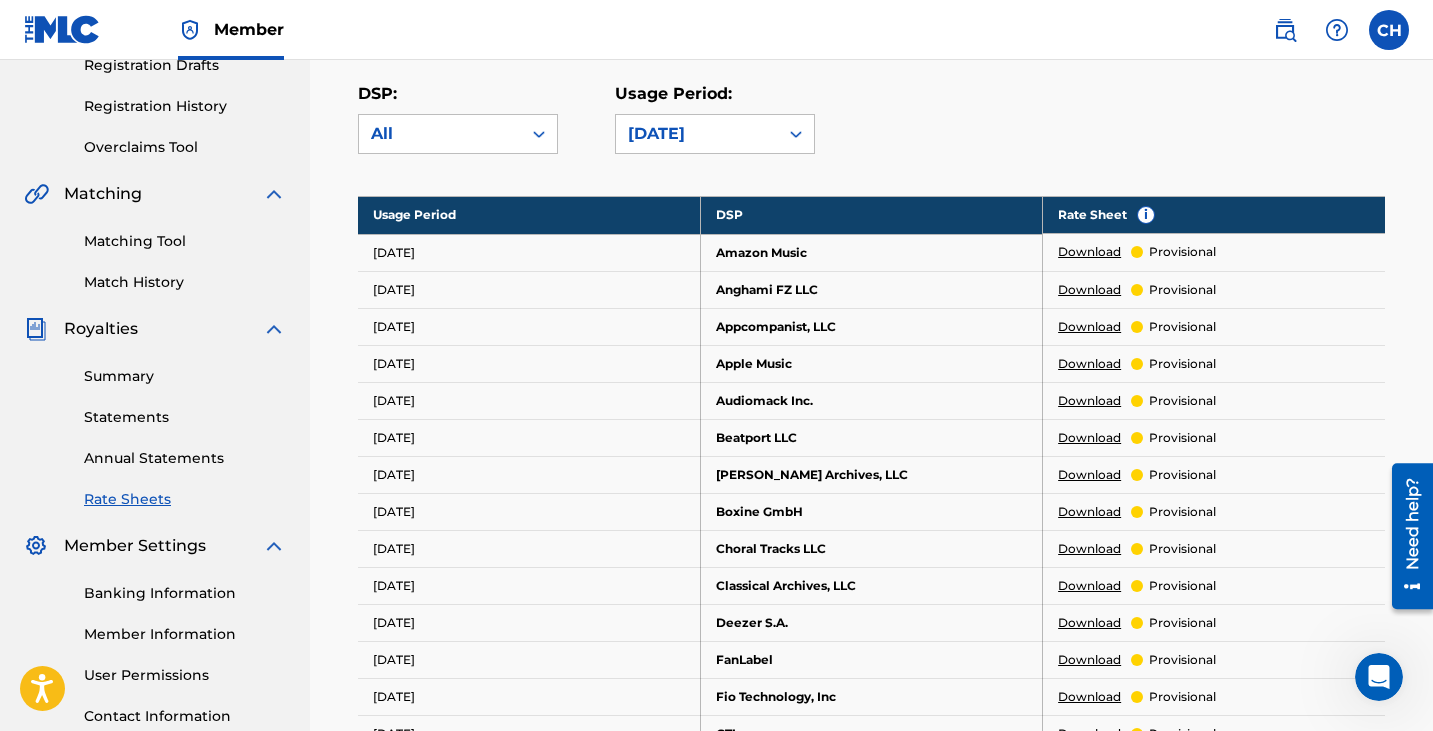 click on "Download" at bounding box center (1089, 252) 